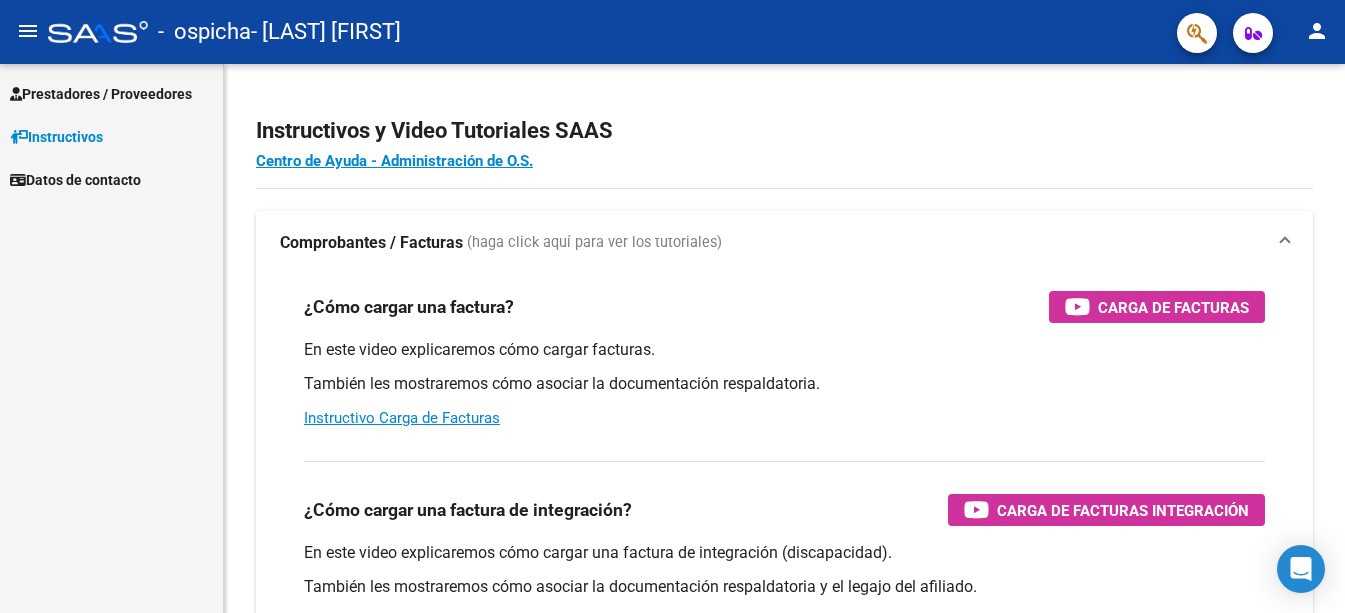 scroll, scrollTop: 0, scrollLeft: 0, axis: both 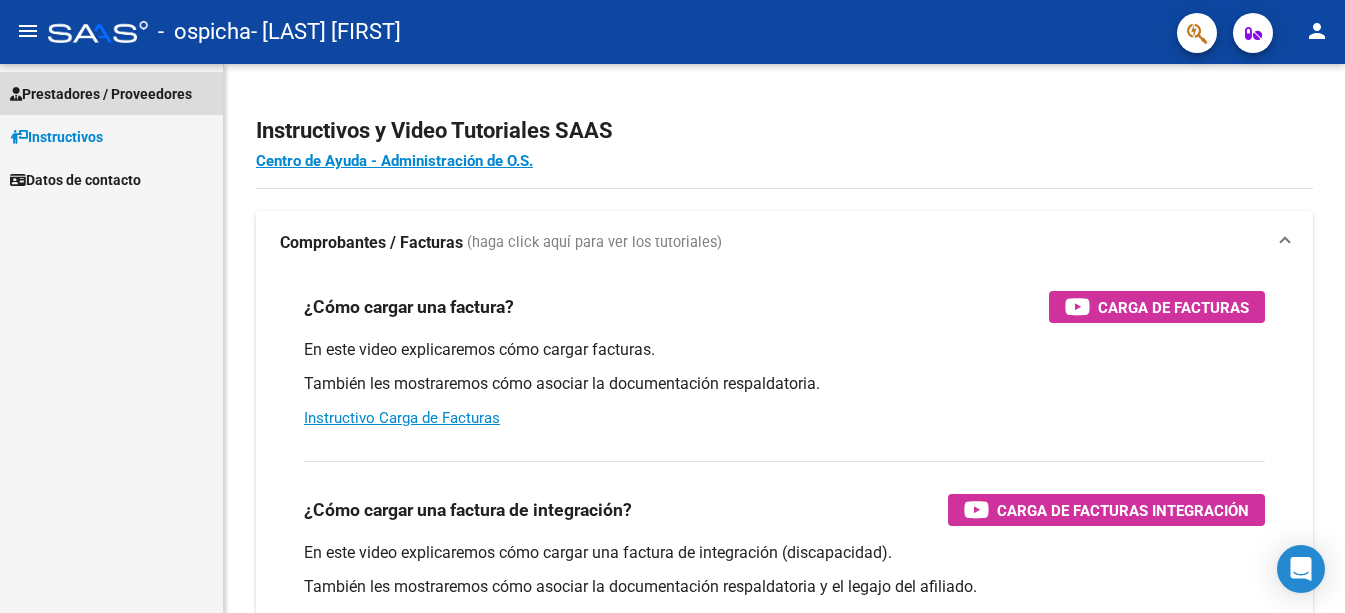 click on "Prestadores / Proveedores" at bounding box center [111, 93] 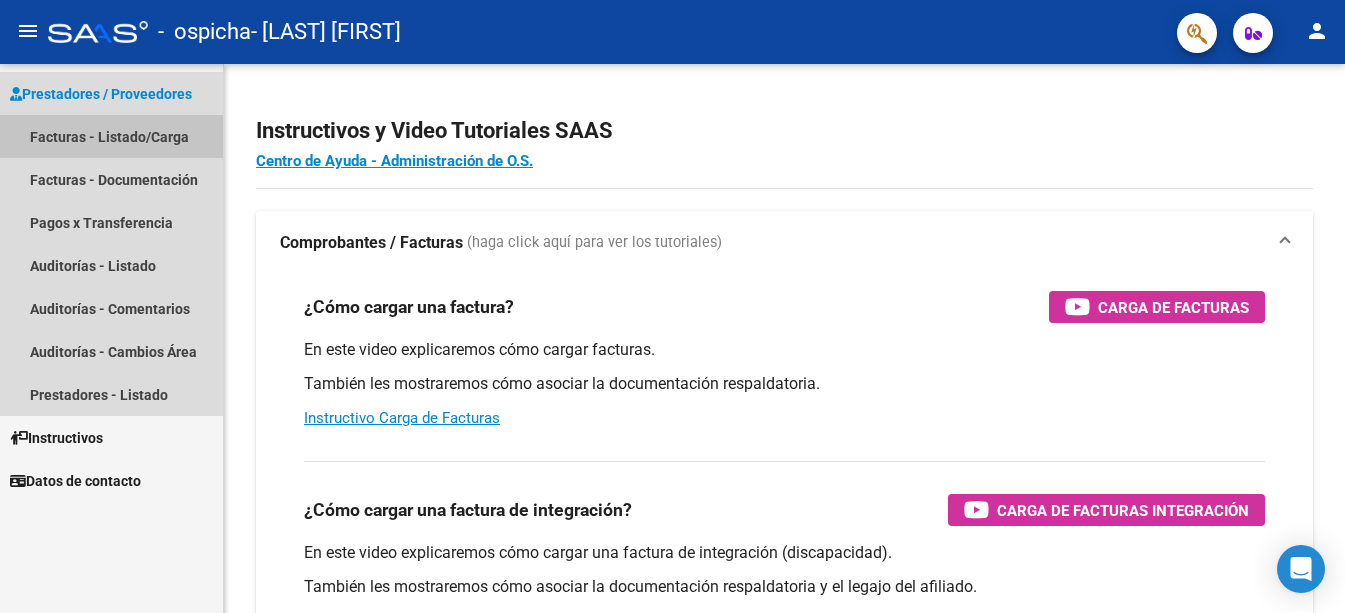 click on "Facturas - Listado/Carga" at bounding box center (111, 136) 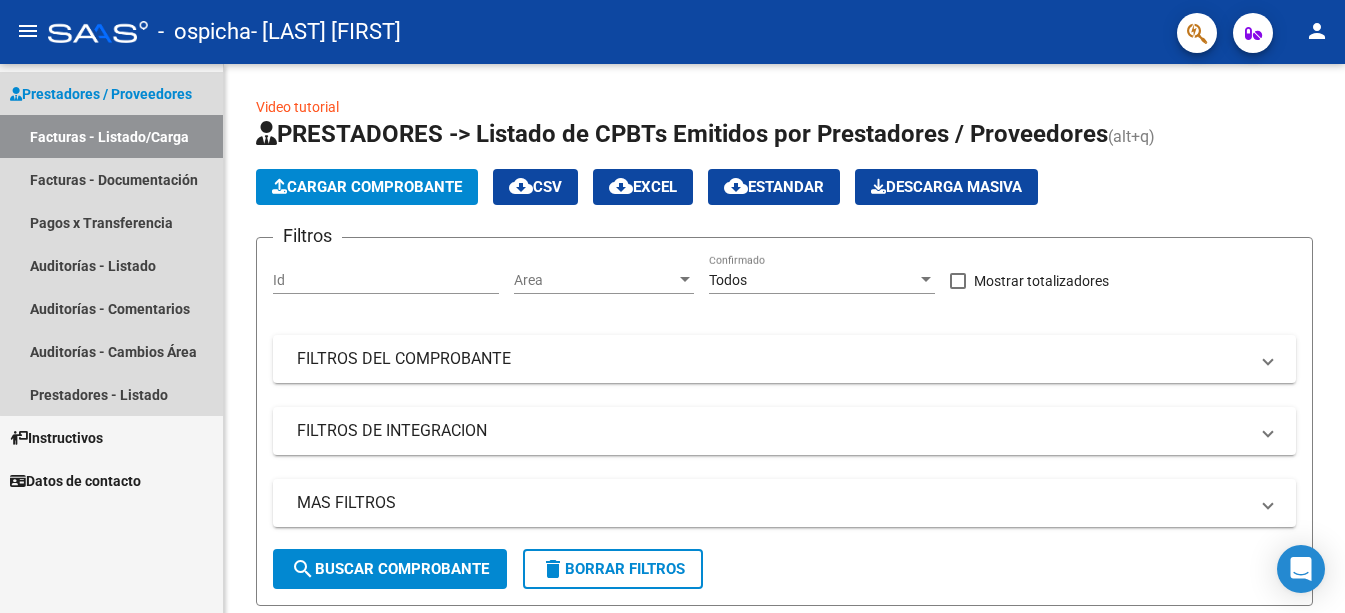 click on "Facturas - Listado/Carga" at bounding box center (111, 136) 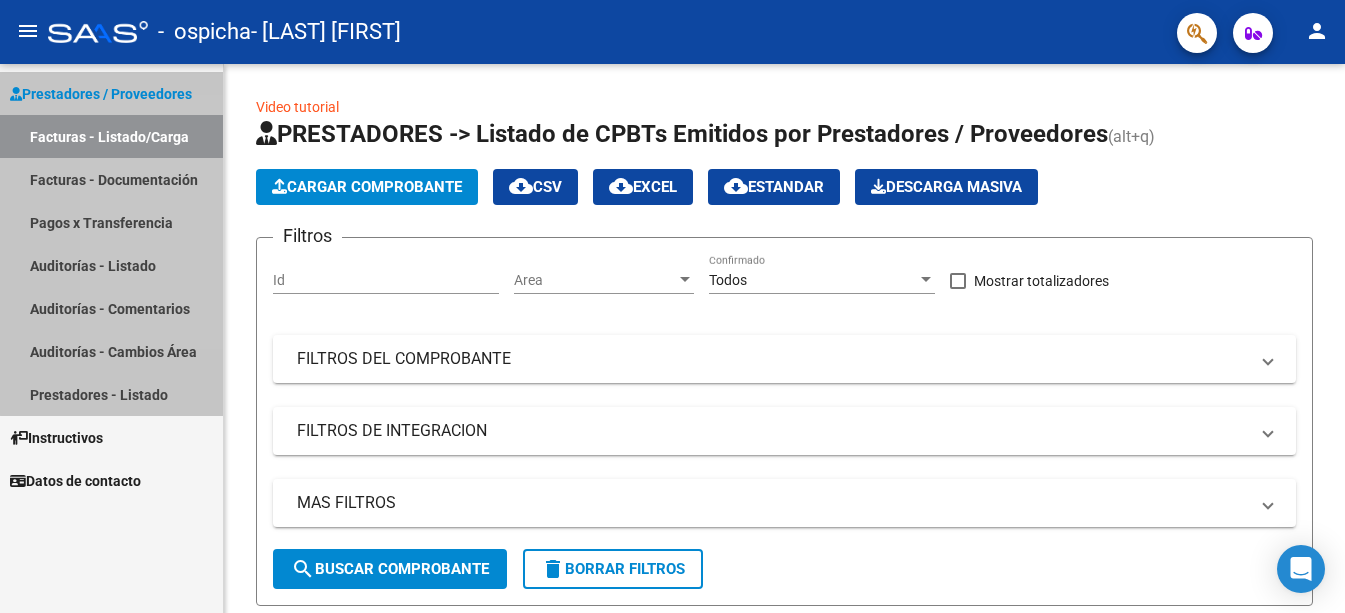 click on "Facturas - Listado/Carga" at bounding box center [111, 136] 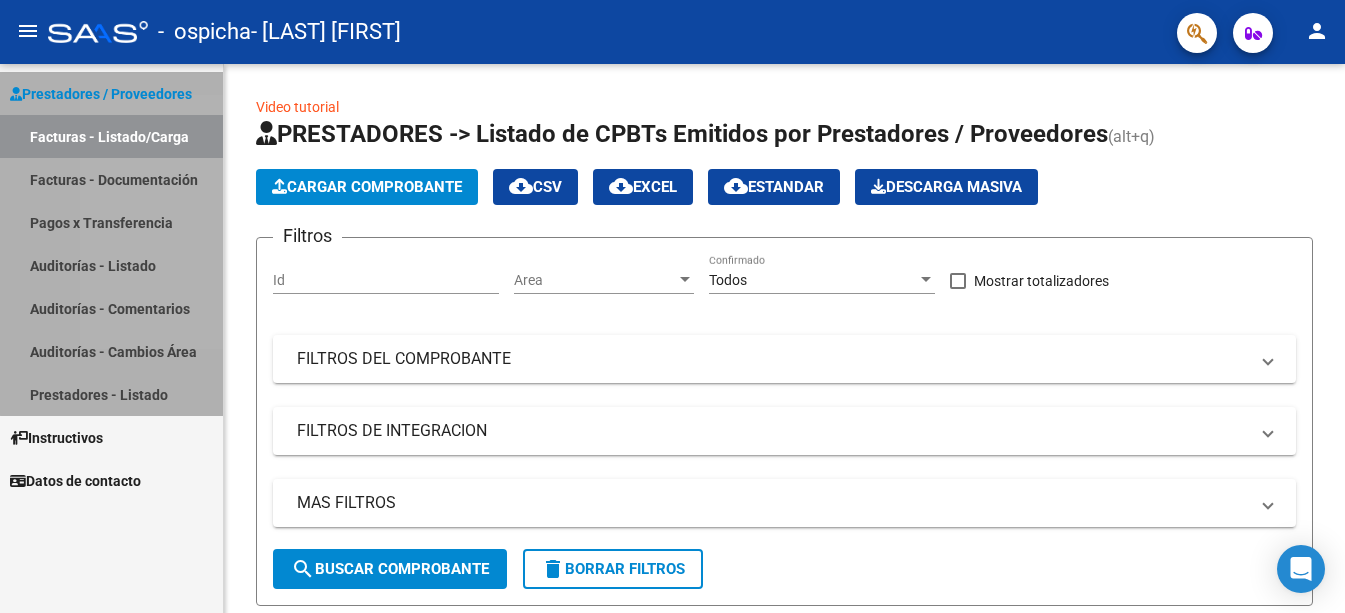 click on "Facturas - Listado/Carga" at bounding box center (111, 136) 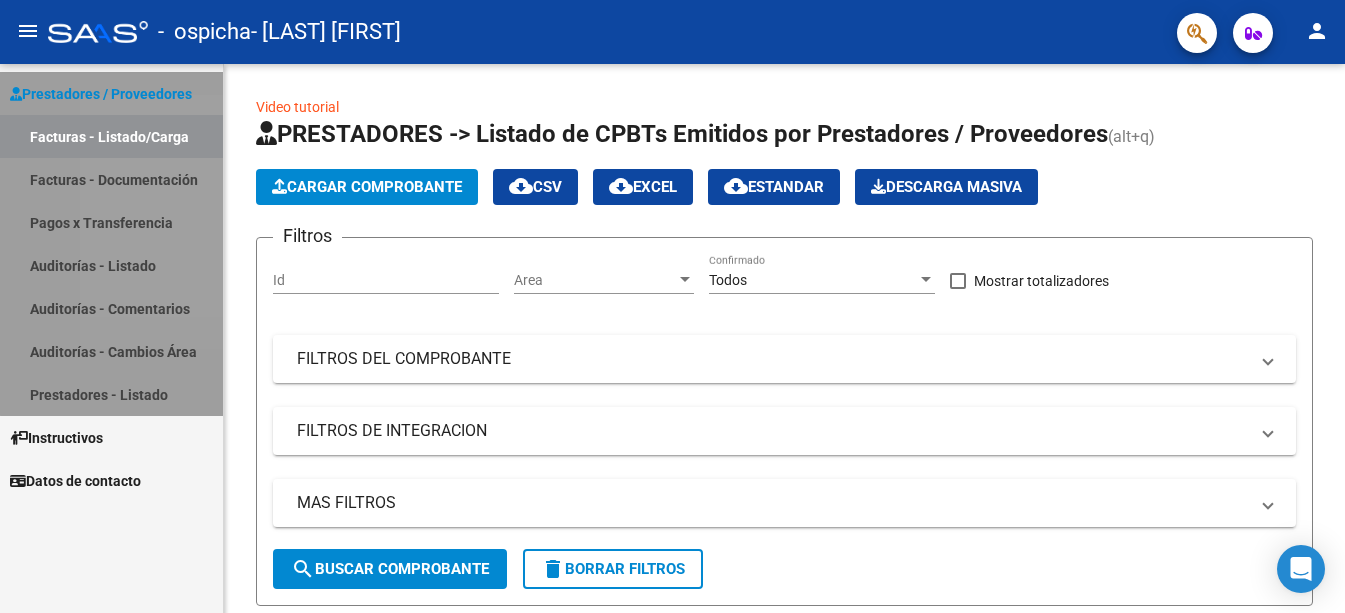 click on "Facturas - Listado/Carga" at bounding box center [111, 136] 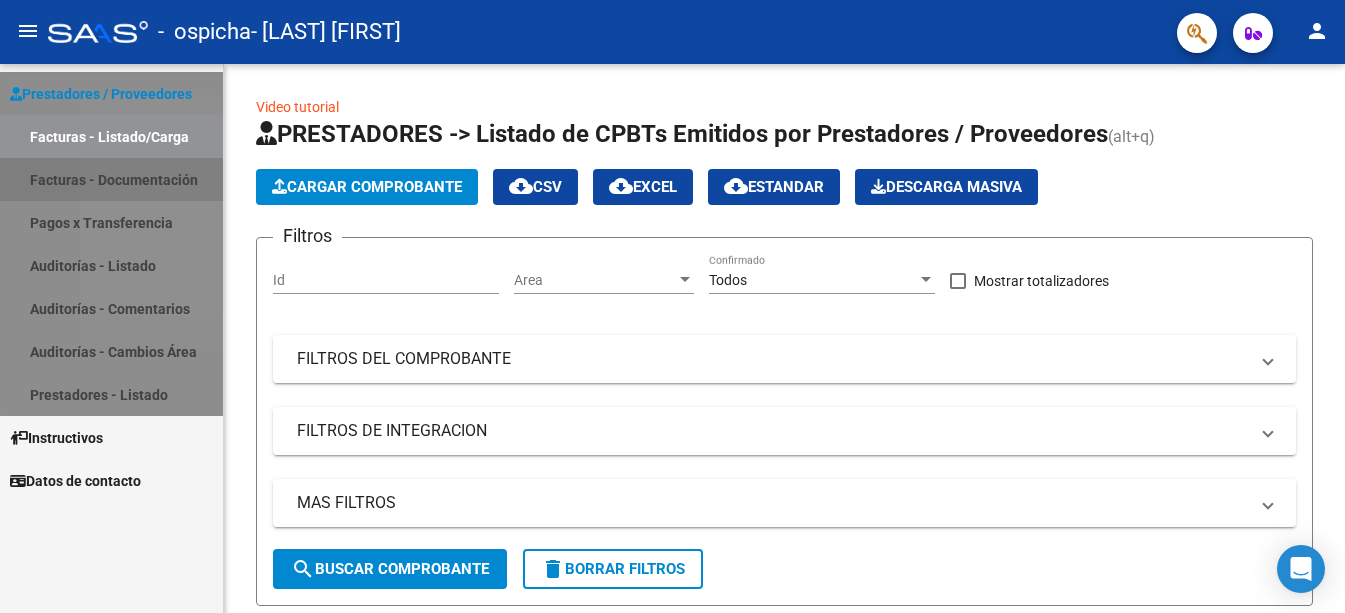 click on "Facturas - Documentación" at bounding box center [111, 179] 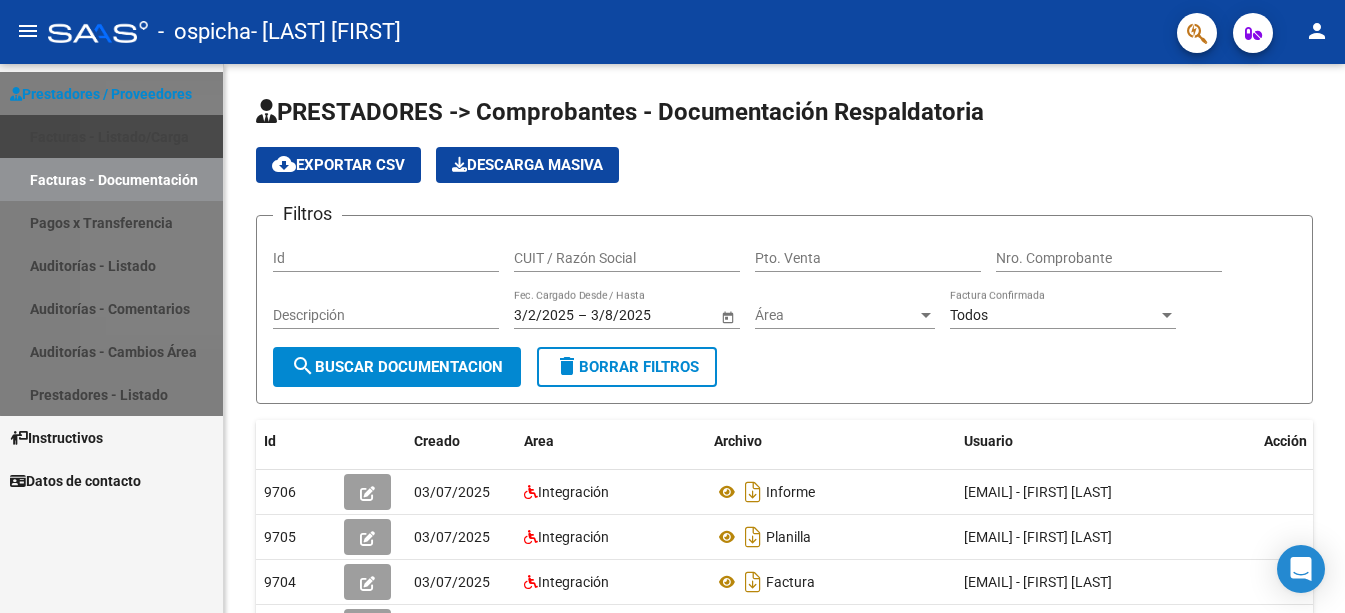 click on "Facturas - Listado/Carga" at bounding box center [111, 136] 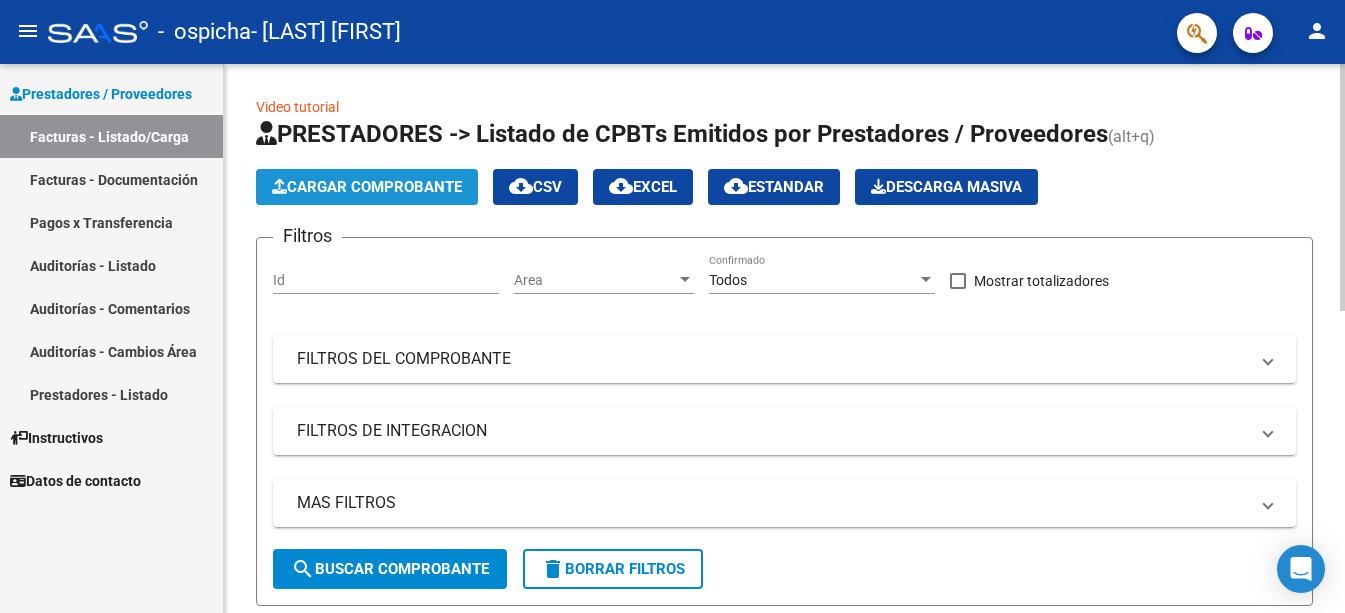 click on "Cargar Comprobante" 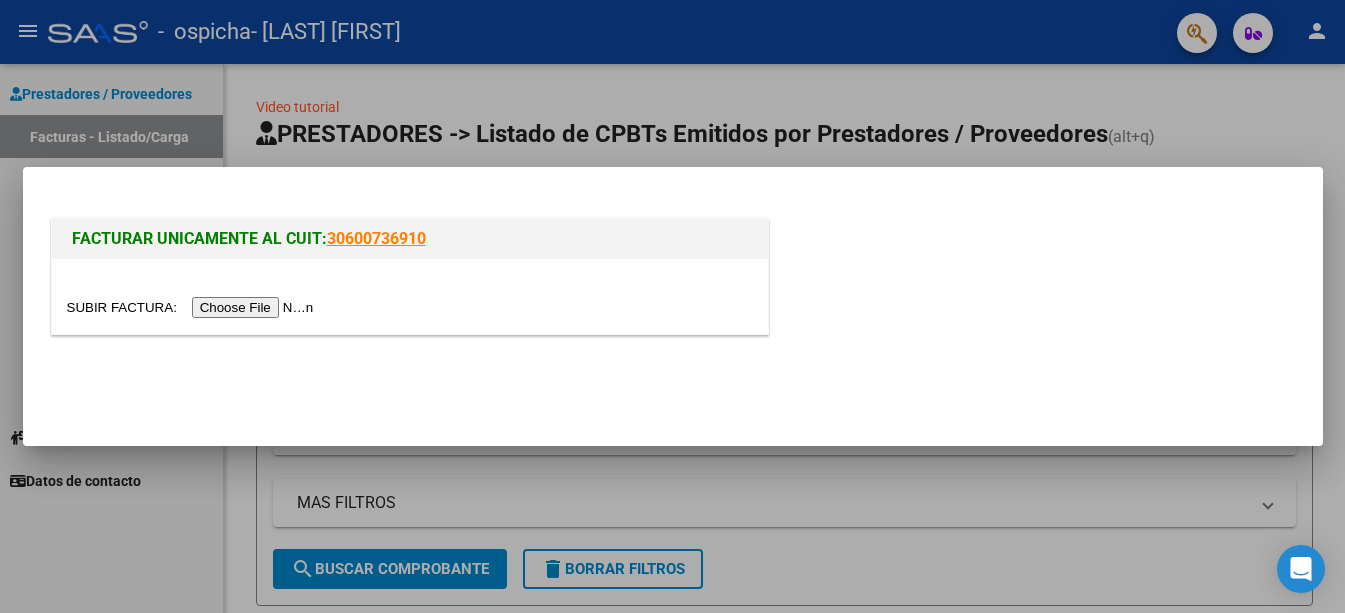 click at bounding box center [193, 307] 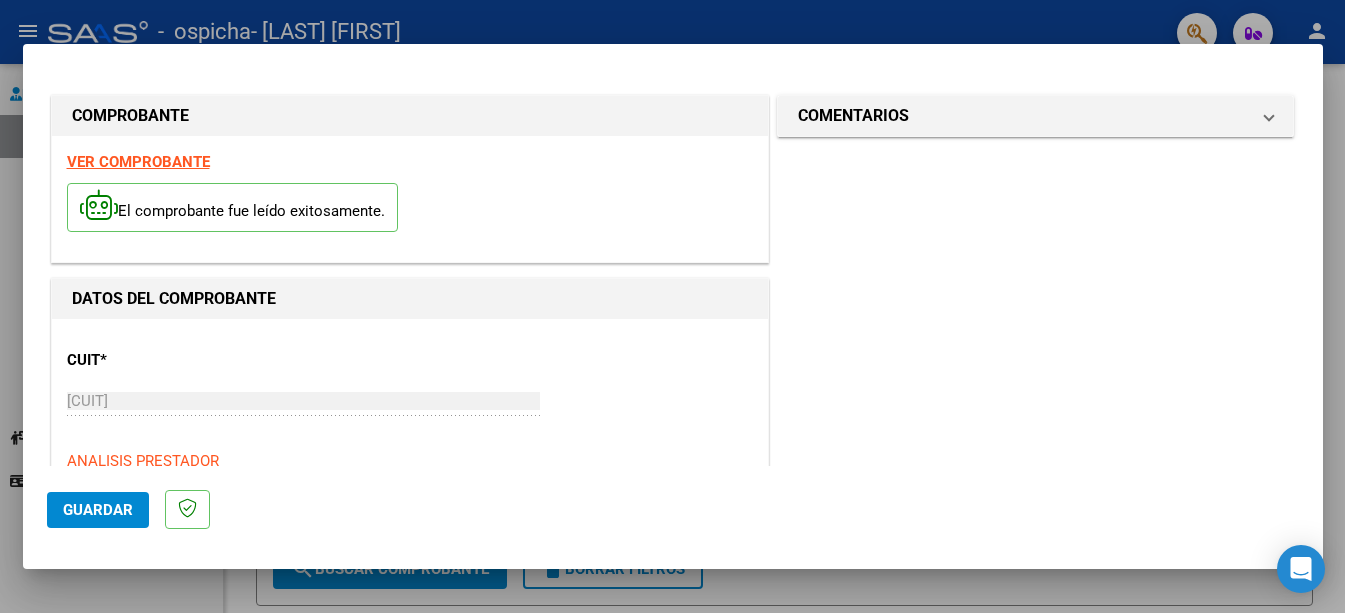 scroll, scrollTop: 428, scrollLeft: 0, axis: vertical 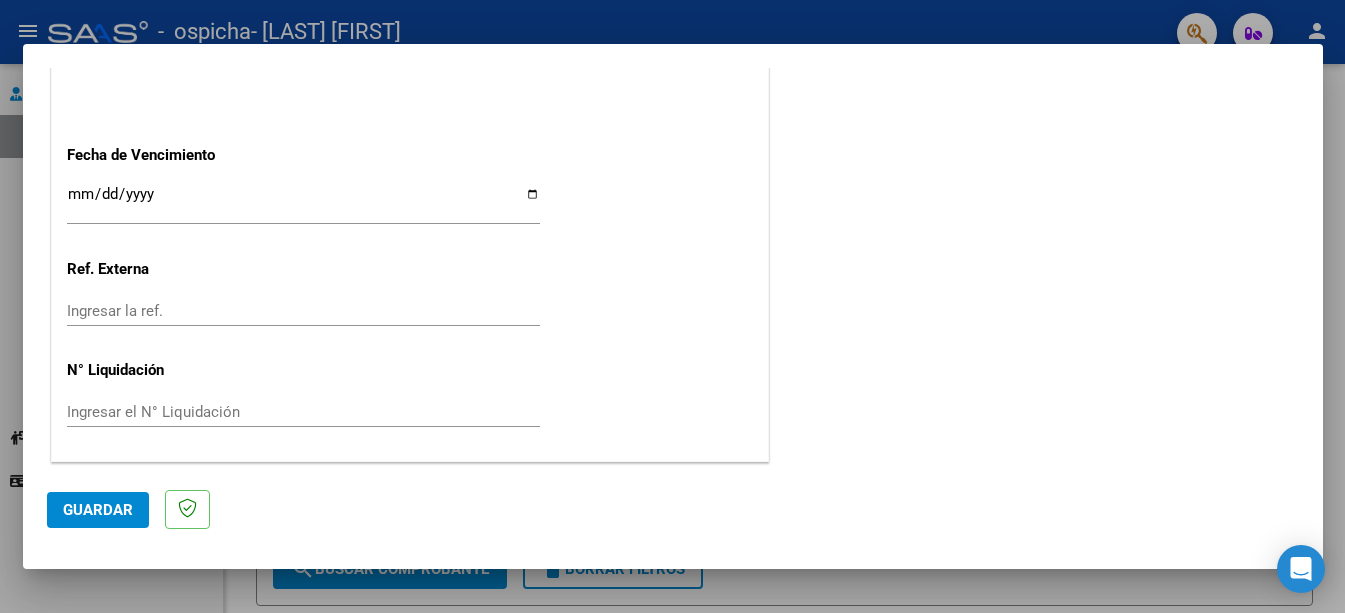 click on "Ingresar la fecha" at bounding box center (303, 202) 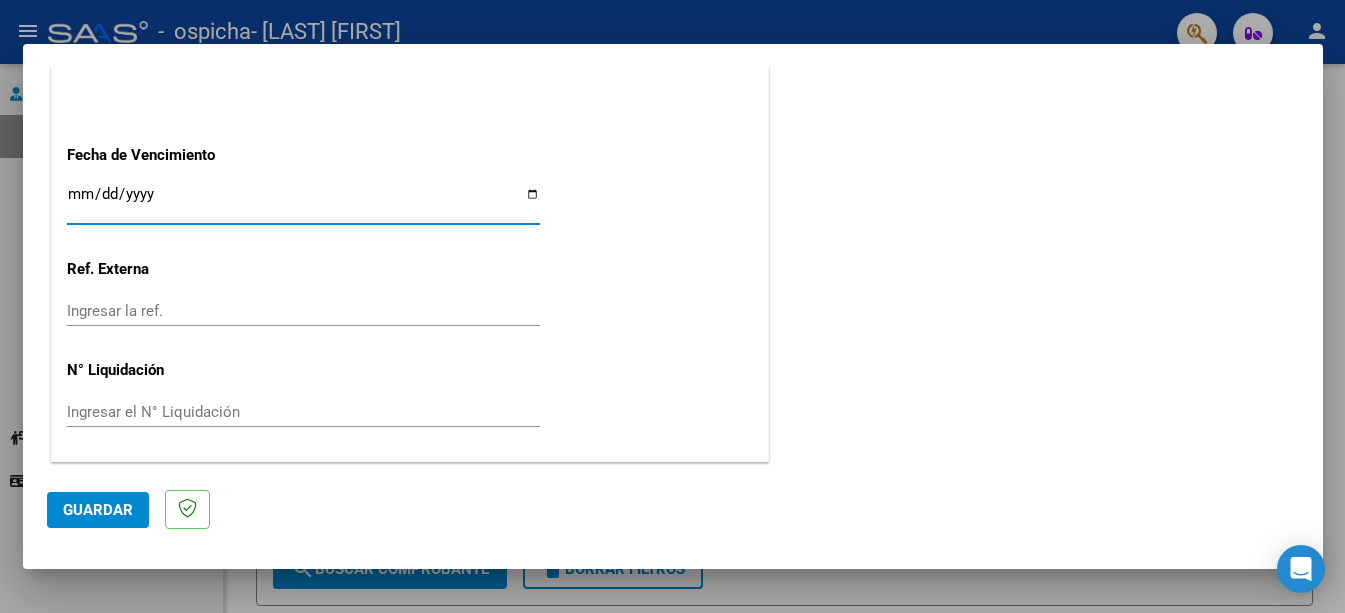 type on "2025-08-11" 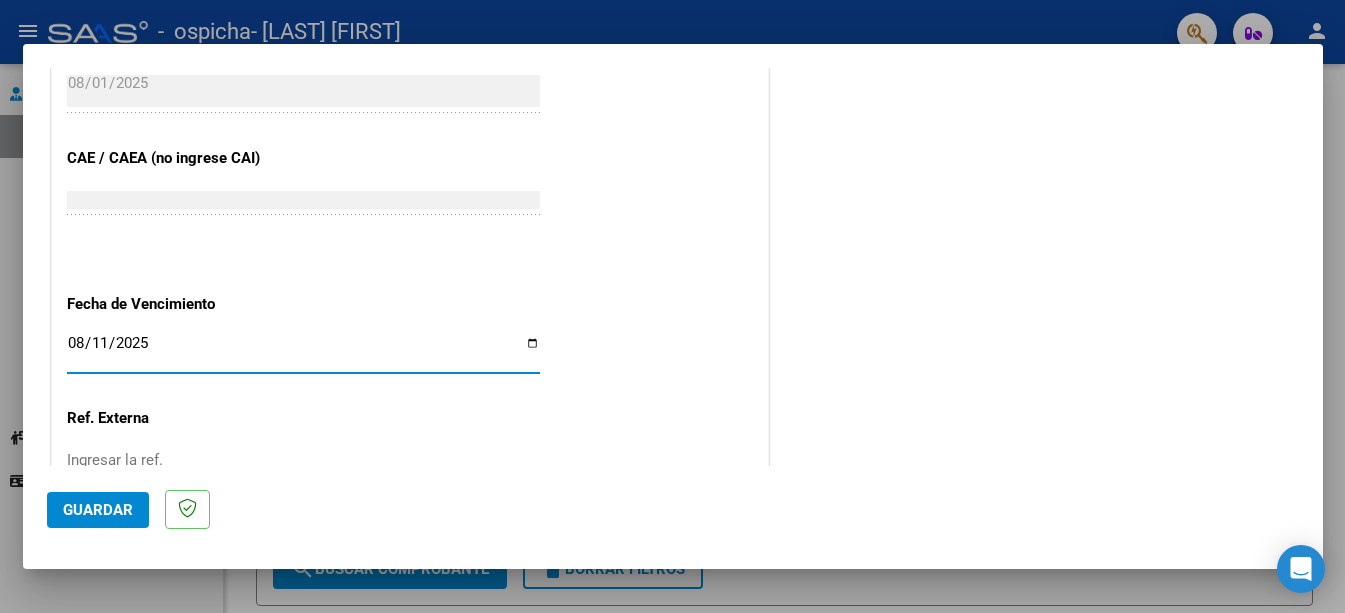 scroll, scrollTop: 1325, scrollLeft: 0, axis: vertical 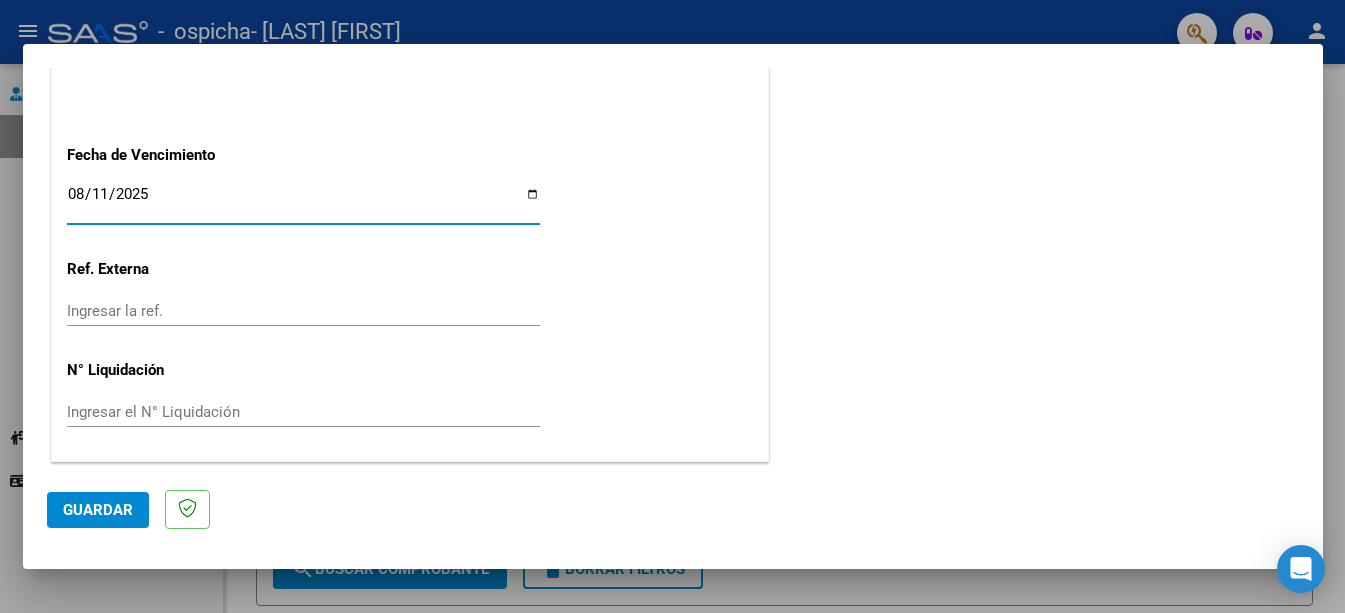 click on "Guardar" 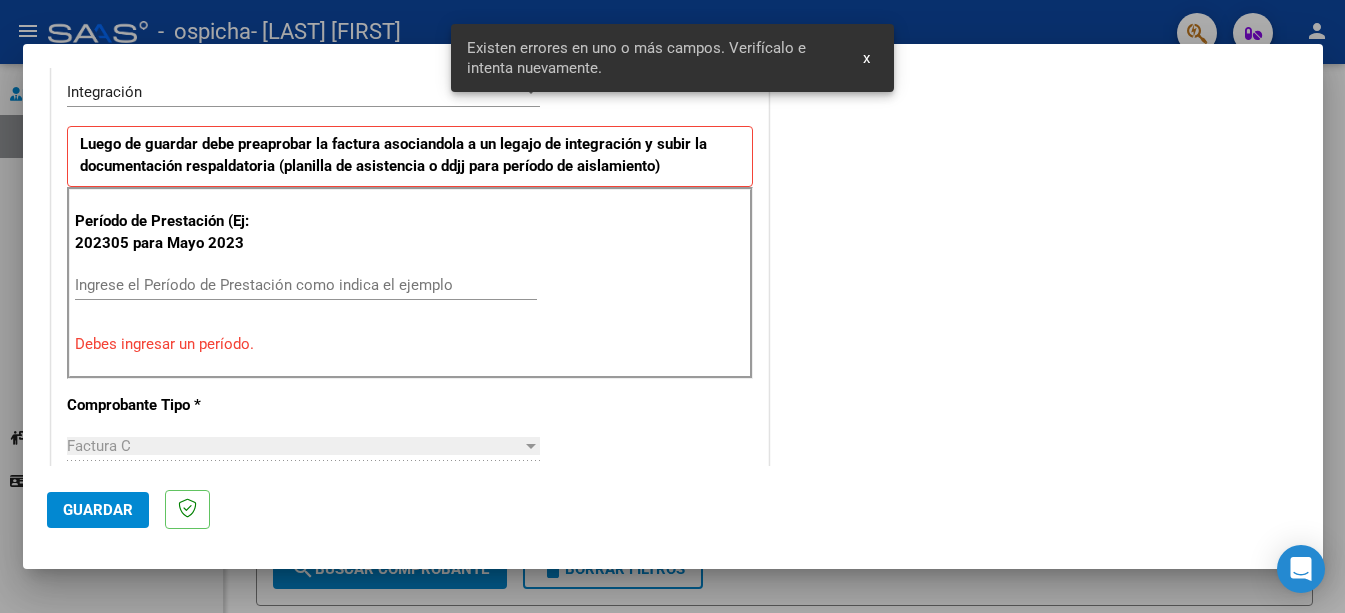 scroll, scrollTop: 460, scrollLeft: 0, axis: vertical 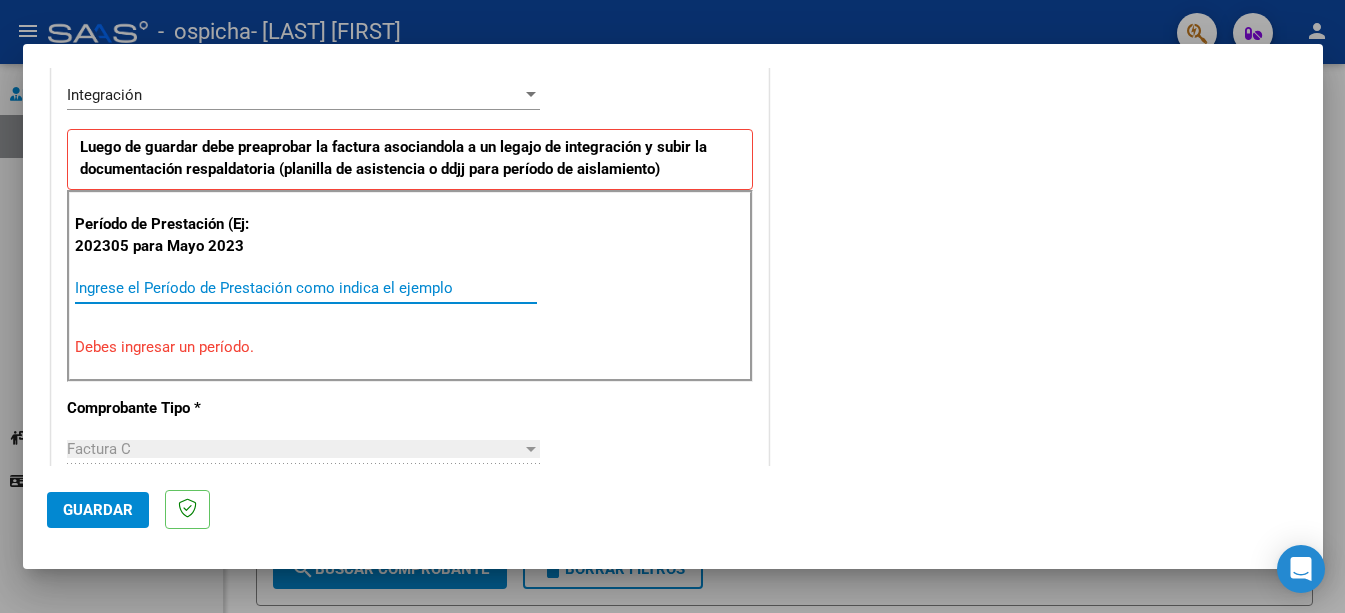 click on "Ingrese el Período de Prestación como indica el ejemplo" at bounding box center (306, 288) 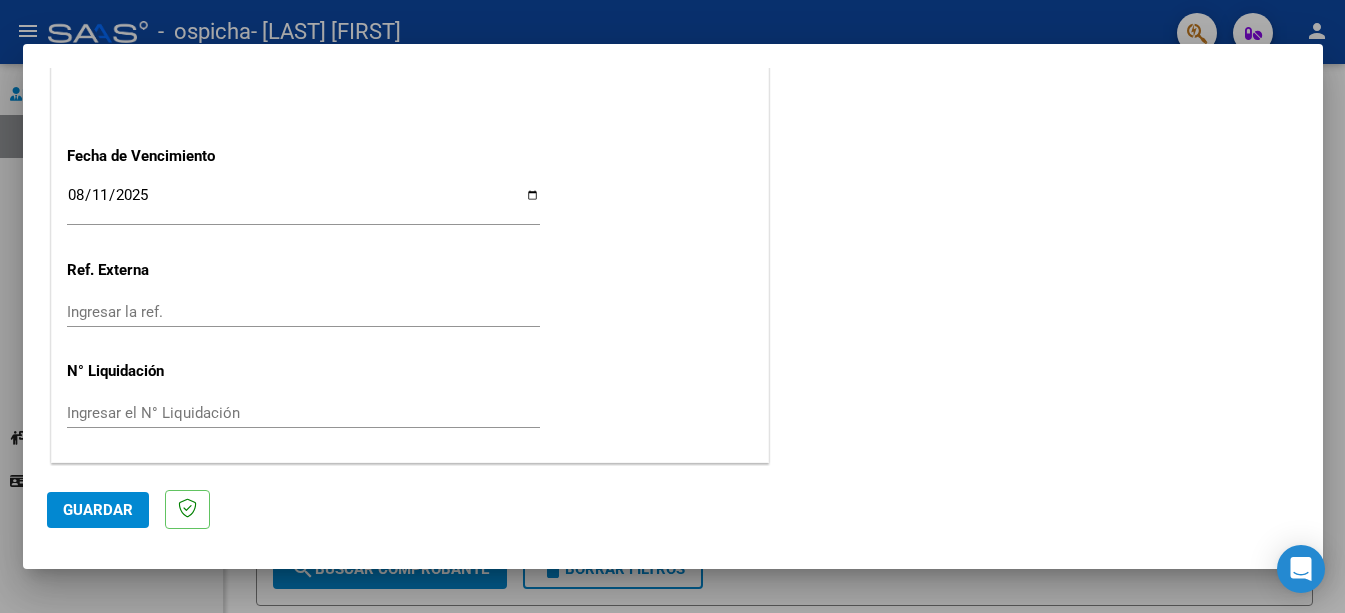 scroll, scrollTop: 1325, scrollLeft: 0, axis: vertical 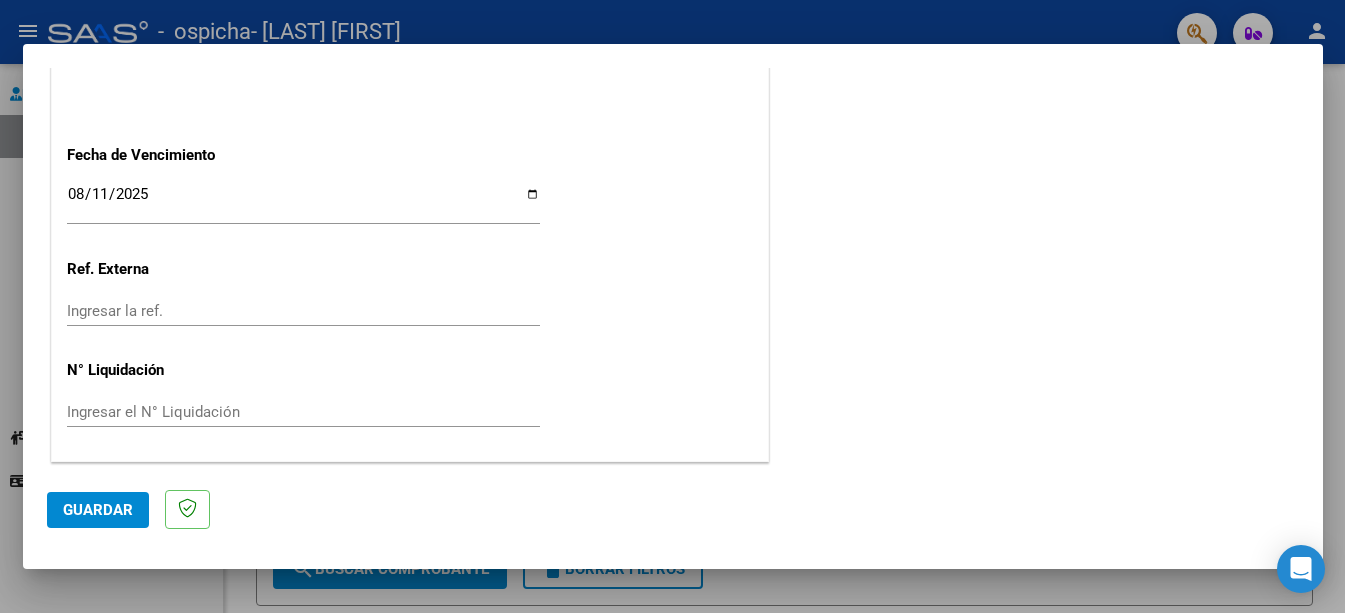 type on "202507" 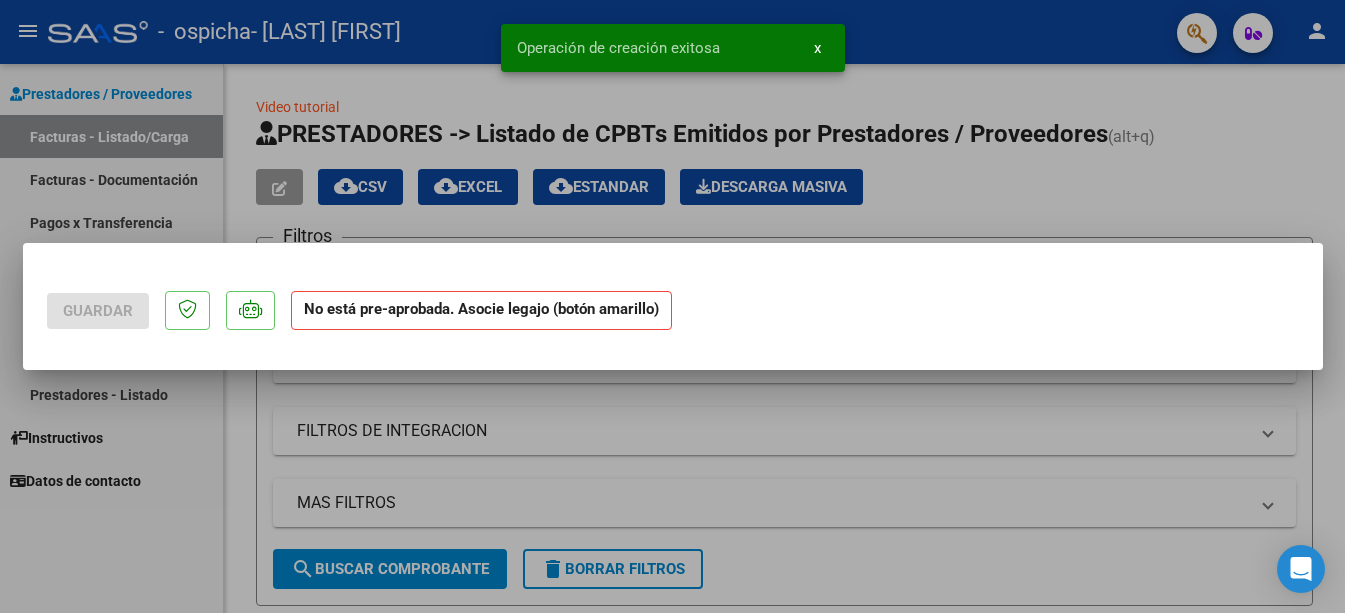 scroll, scrollTop: 0, scrollLeft: 0, axis: both 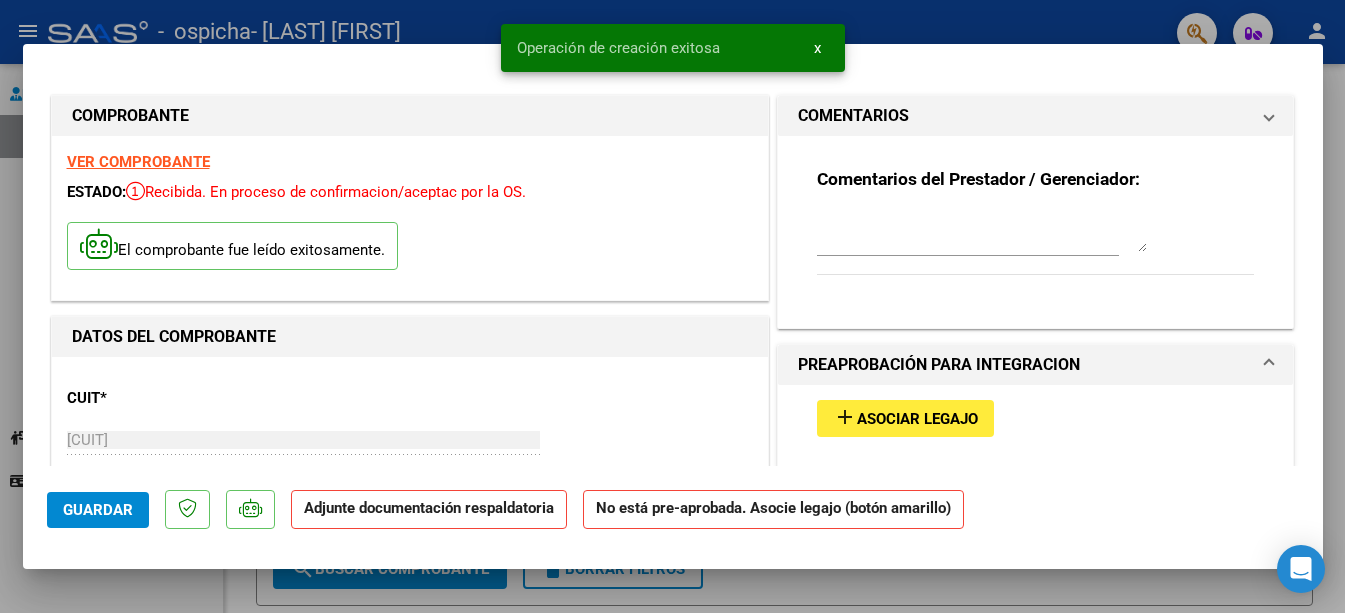 click on "Agregar Documento ID Documento Usuario Subido Acción No data to display  0 total   1" at bounding box center (1036, 724) 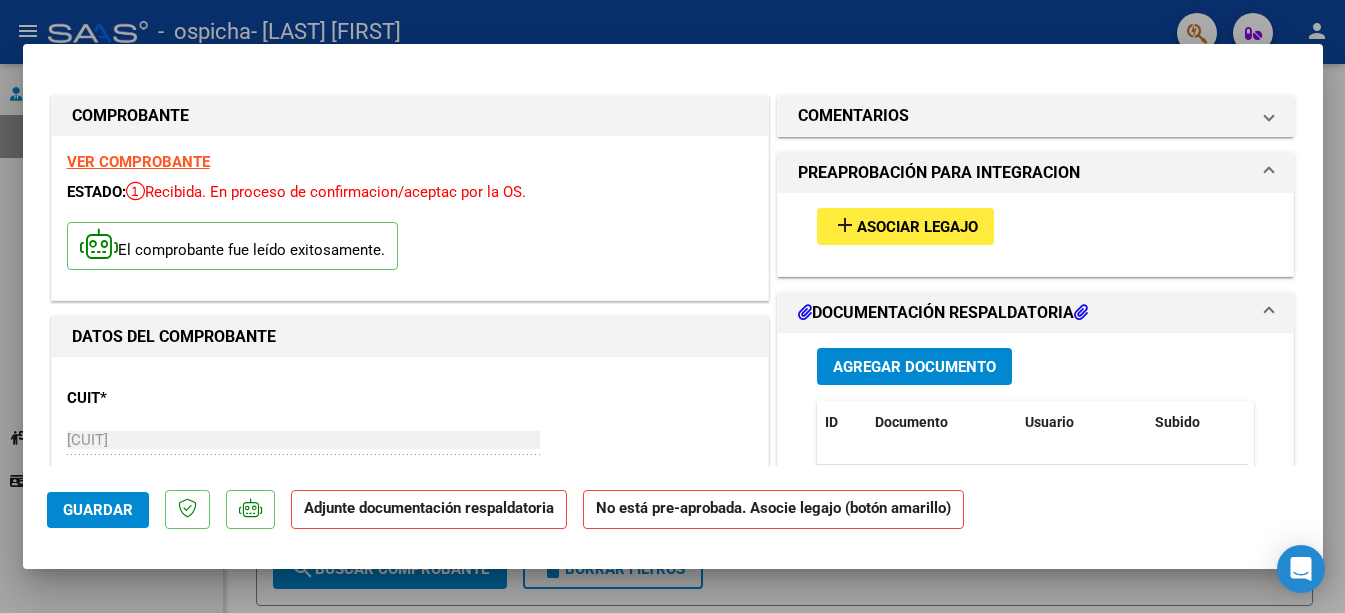 click on "Asociar Legajo" at bounding box center (917, 227) 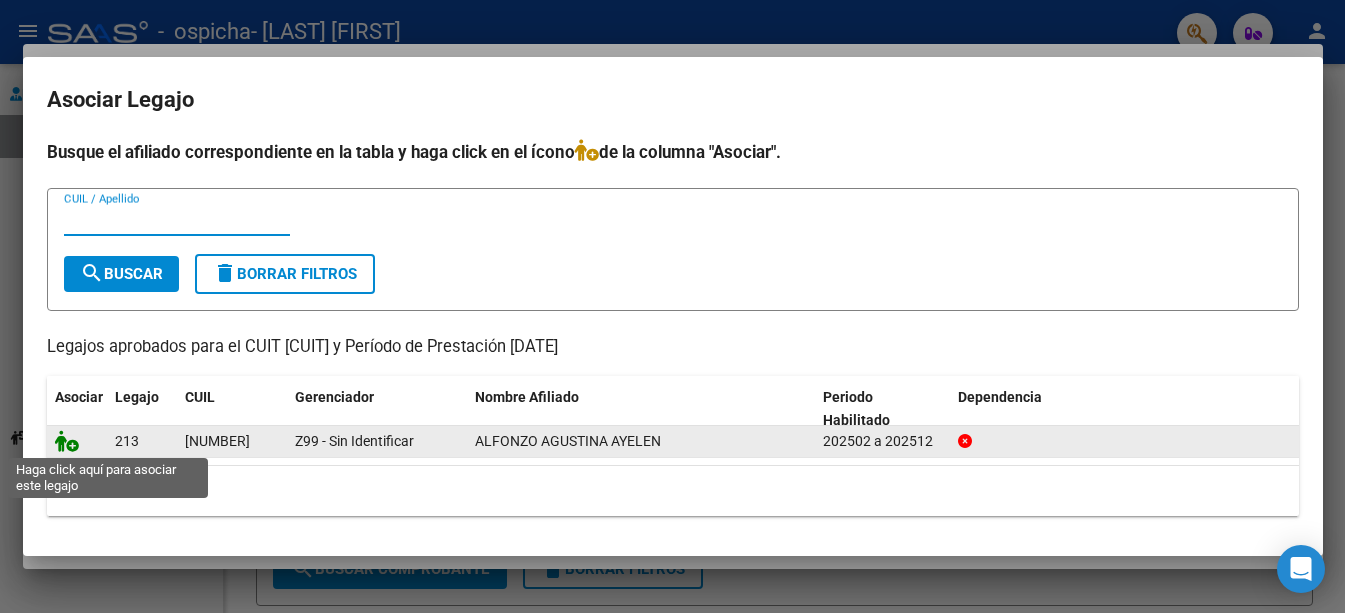 click 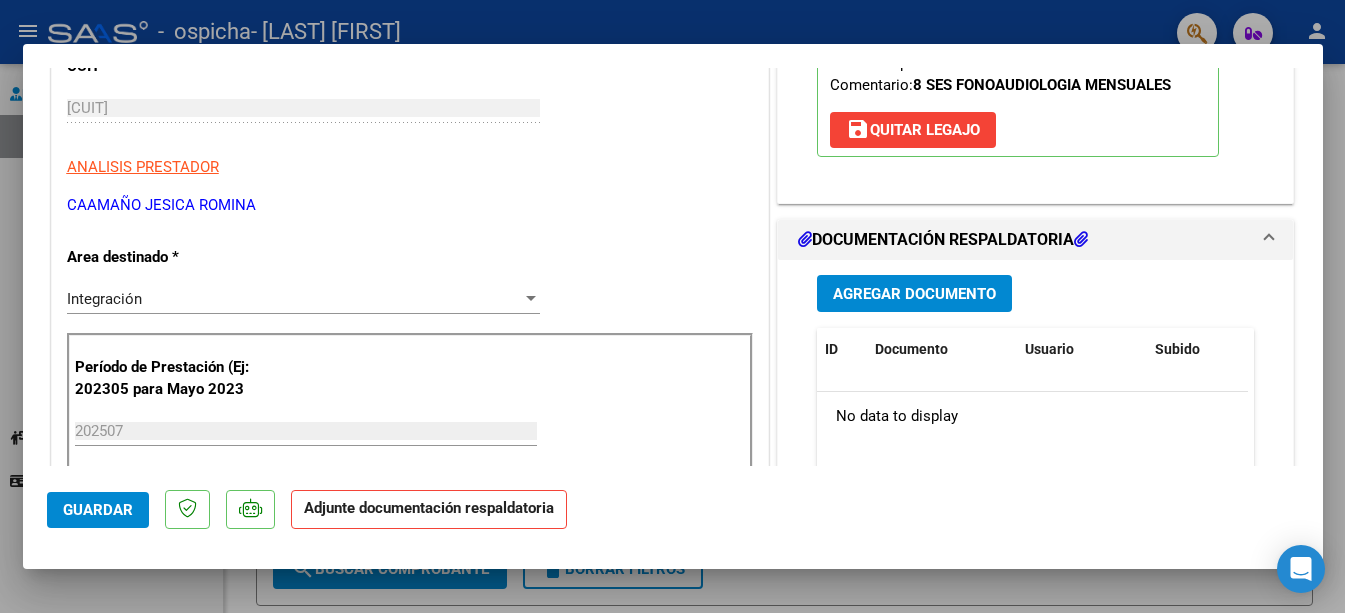 scroll, scrollTop: 300, scrollLeft: 0, axis: vertical 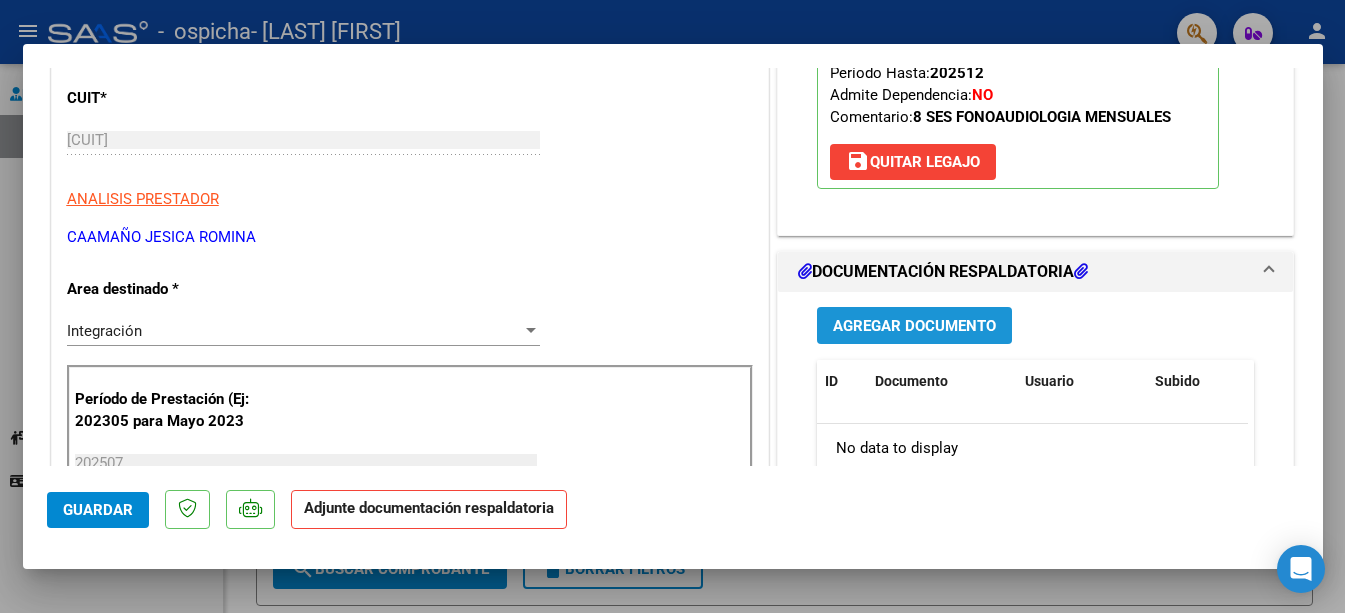 click on "Agregar Documento" at bounding box center (914, 326) 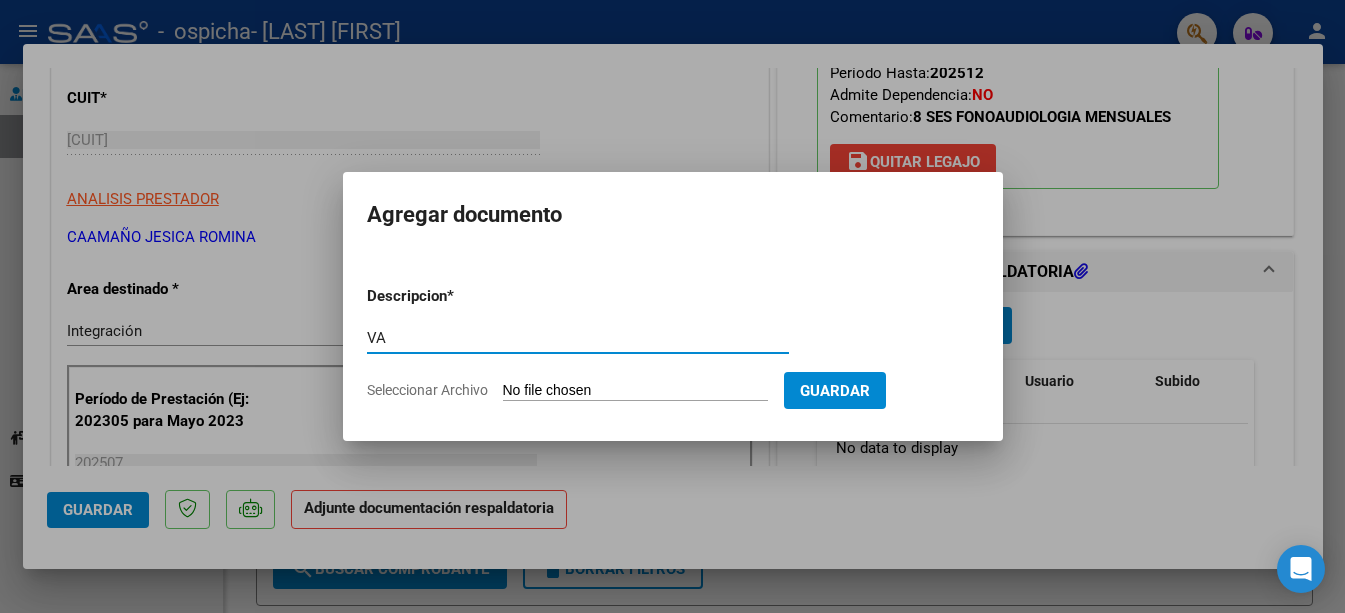 type on "V" 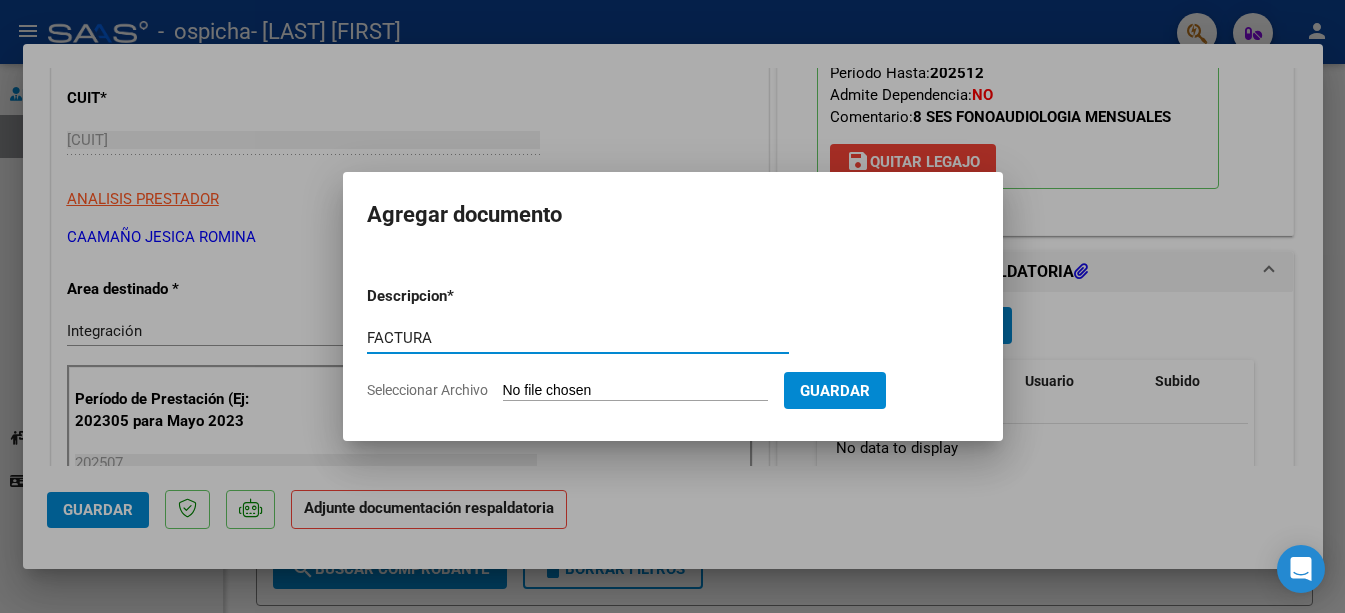 type on "FACTURA" 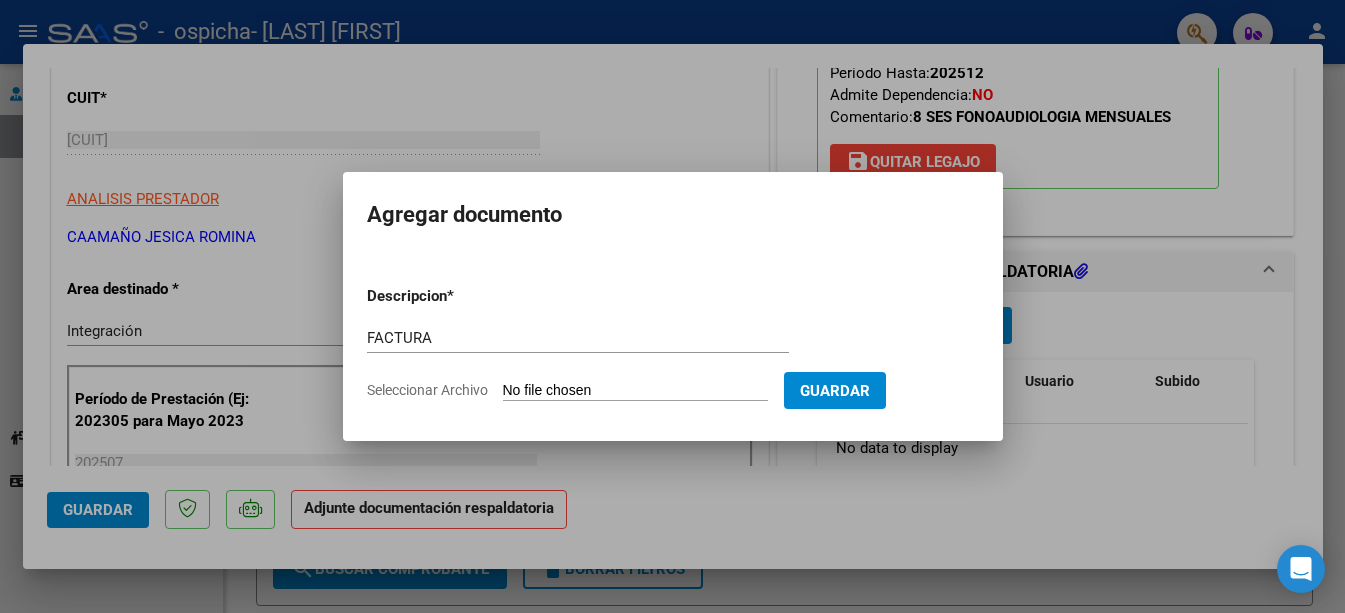 click on "Seleccionar Archivo" at bounding box center (635, 391) 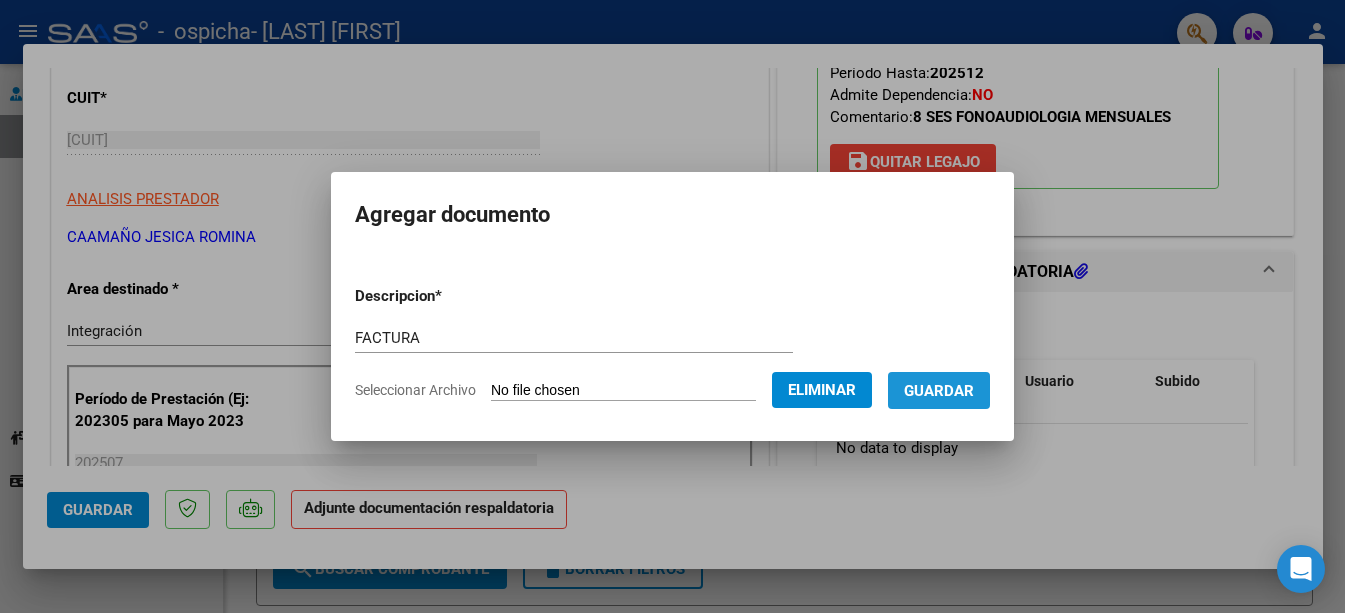 click on "Guardar" at bounding box center [939, 391] 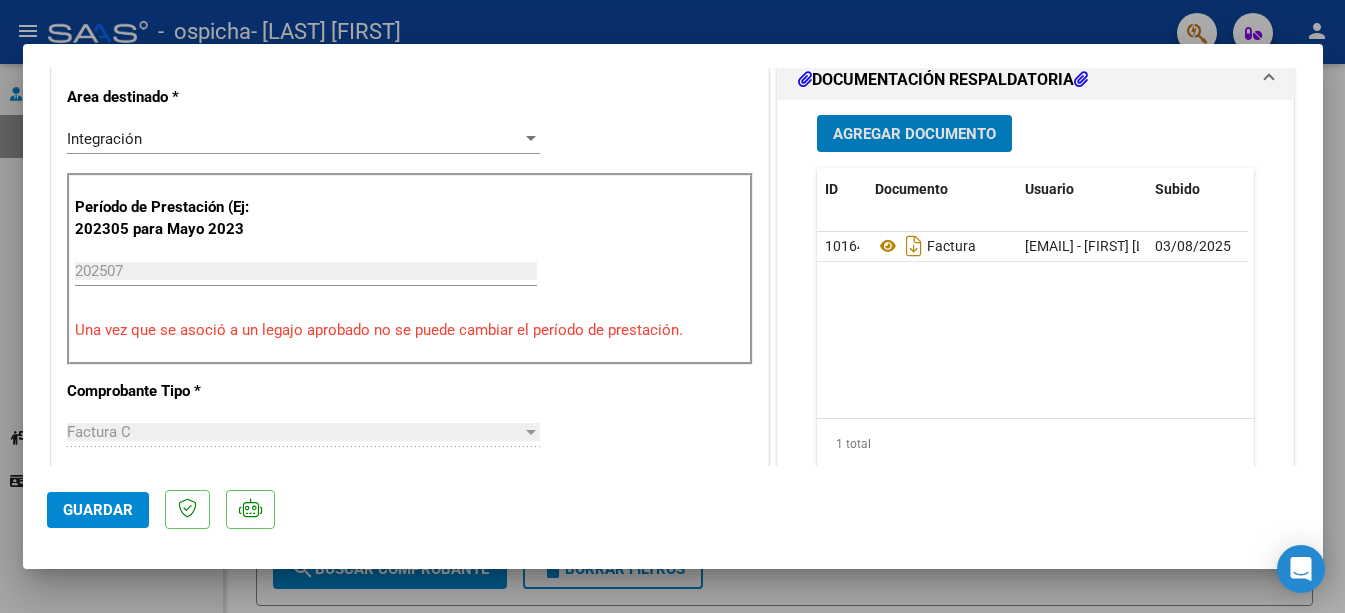 scroll, scrollTop: 500, scrollLeft: 0, axis: vertical 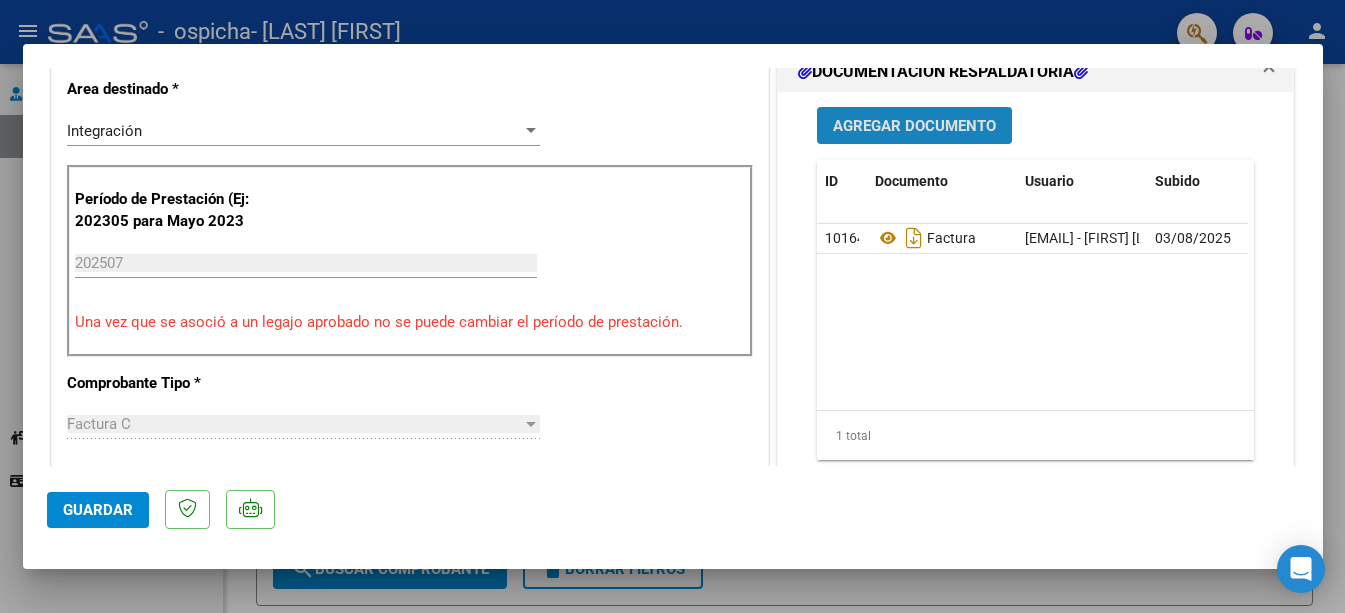click on "Agregar Documento" at bounding box center (914, 126) 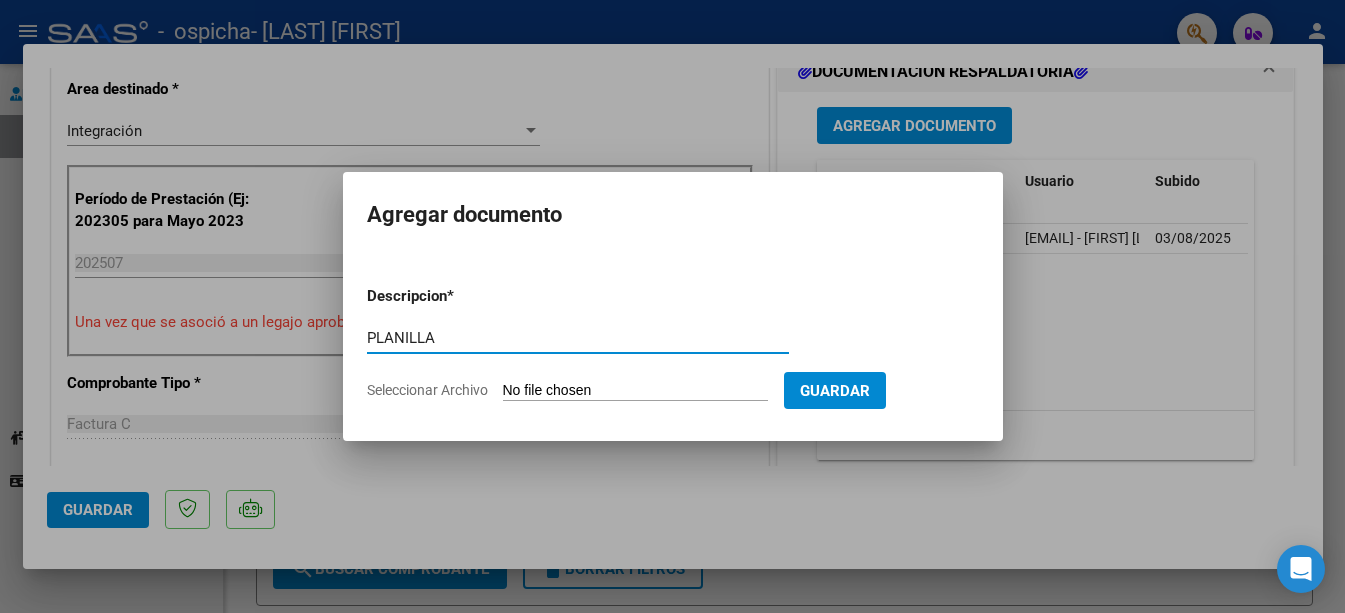 type on "PLANILLA" 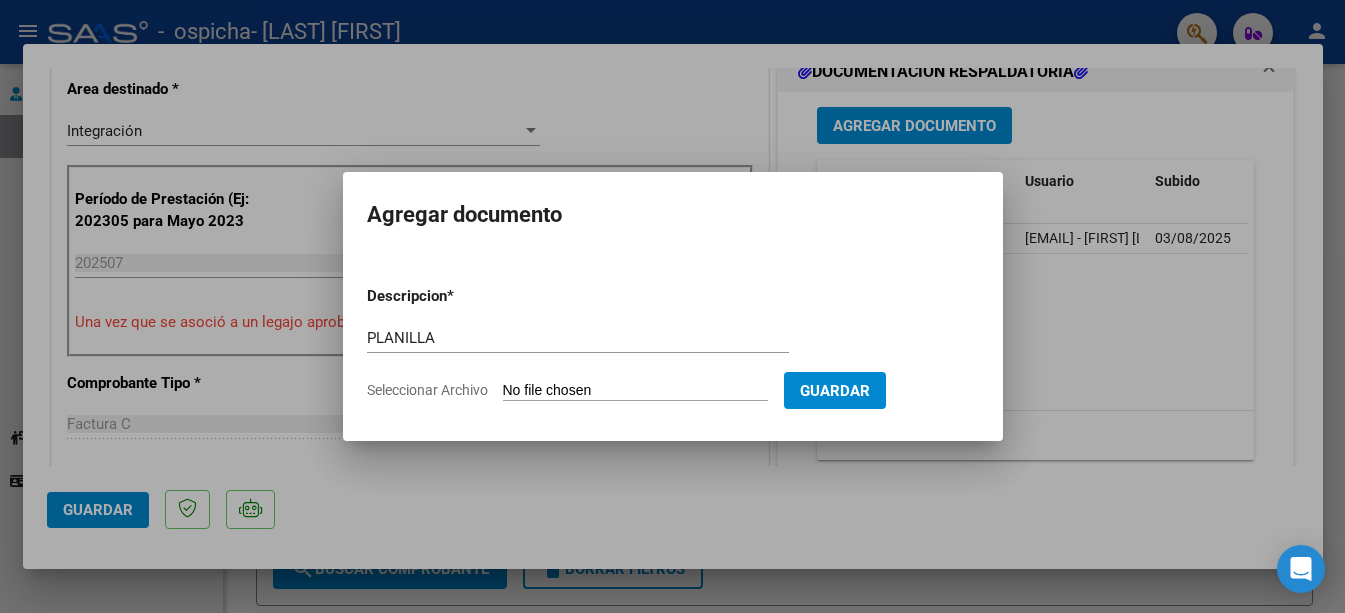 type on "C:\fakepath\[FIRST] [LAST] [DATE].pdf" 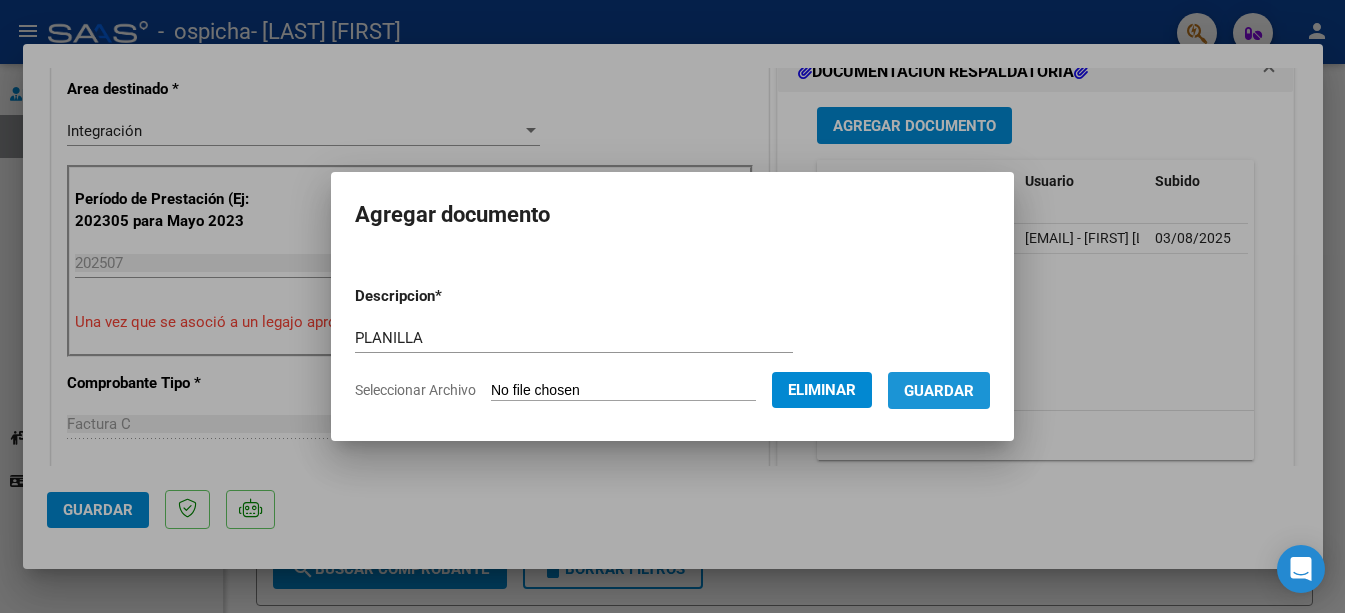 click on "Guardar" at bounding box center [939, 390] 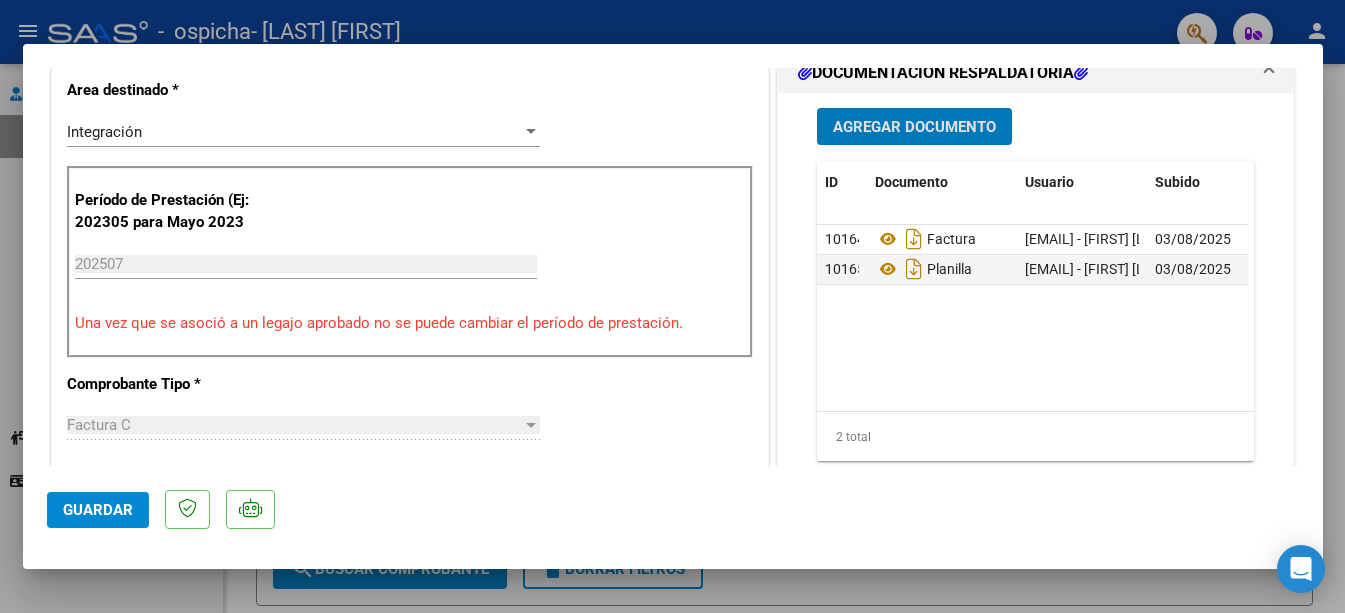 scroll, scrollTop: 600, scrollLeft: 0, axis: vertical 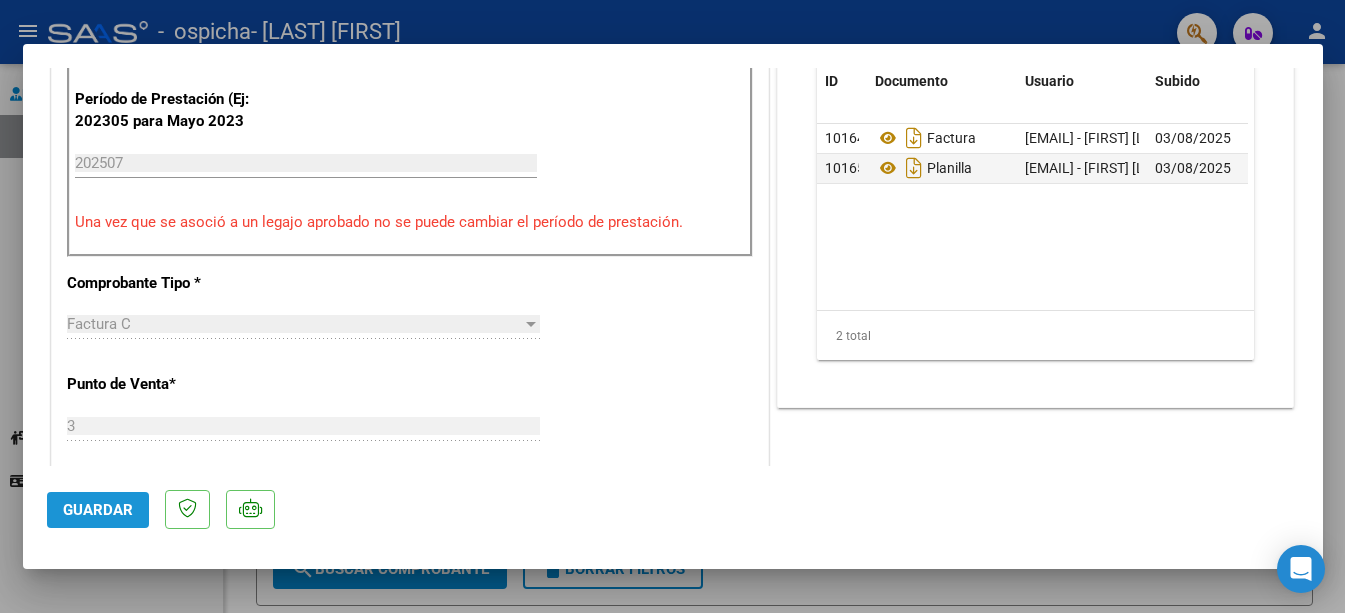 click on "Guardar" 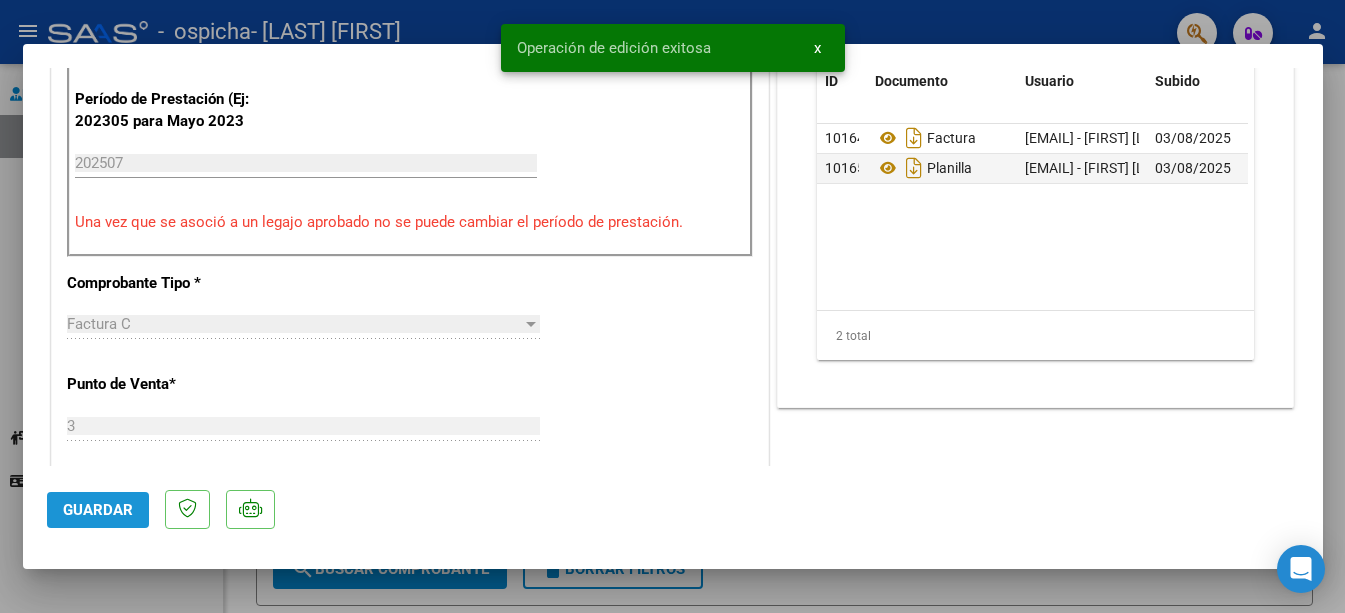 click on "Guardar" 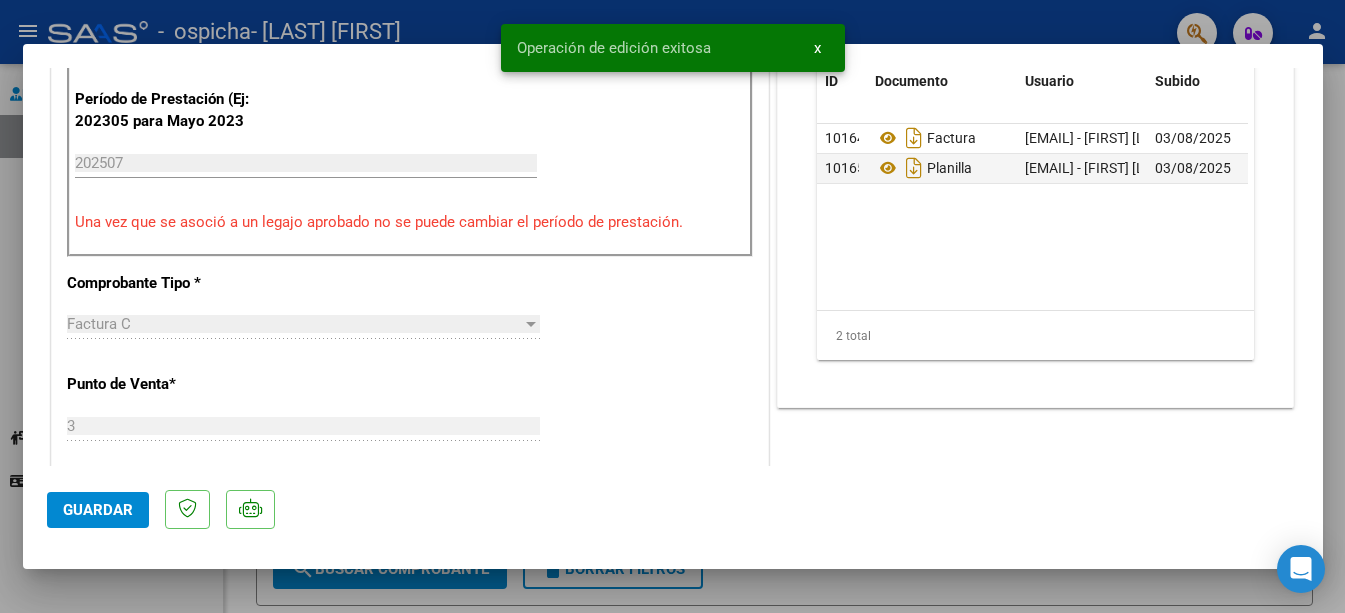 click at bounding box center (672, 306) 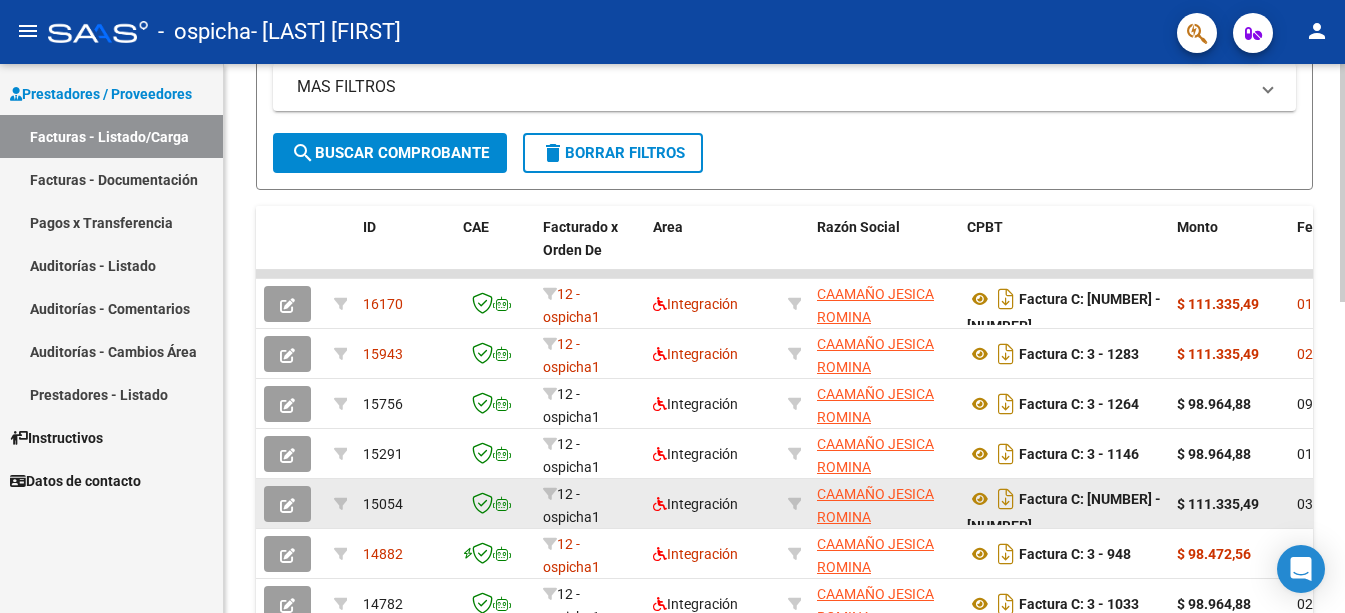scroll, scrollTop: 400, scrollLeft: 0, axis: vertical 